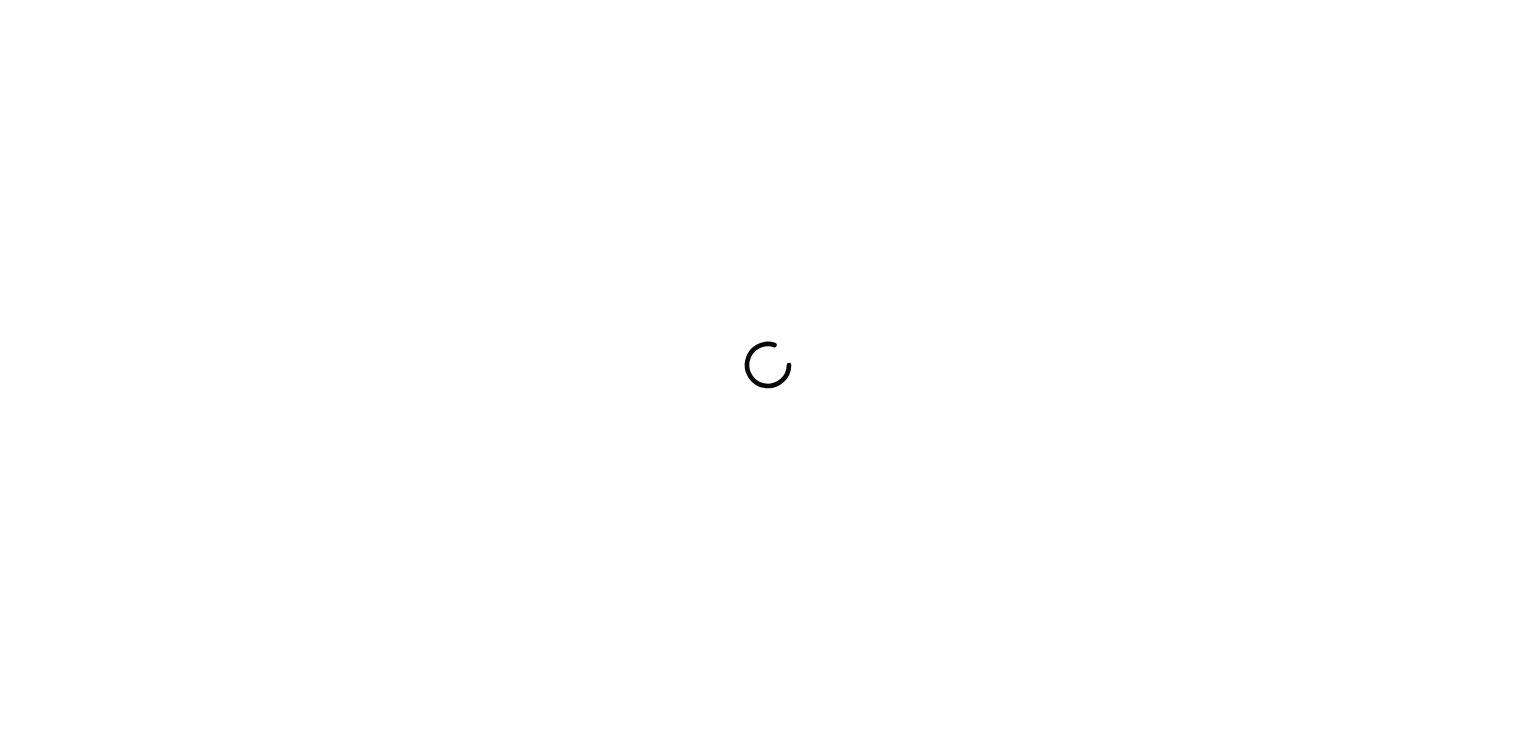 scroll, scrollTop: 0, scrollLeft: 0, axis: both 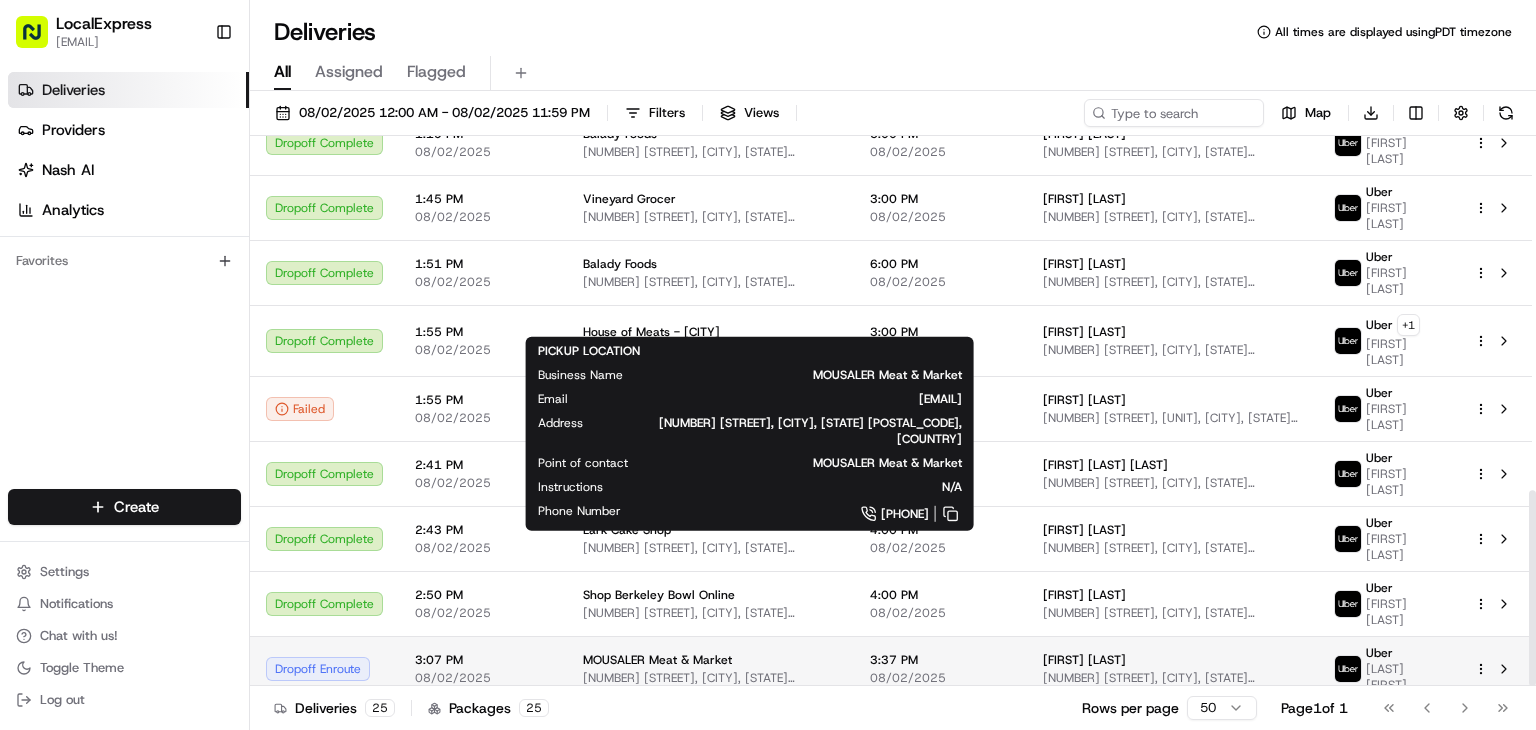 click on "[NUMBER] [STREET], [CITY], [STATE] [POSTAL_CODE], [COUNTRY]" at bounding box center (710, 678) 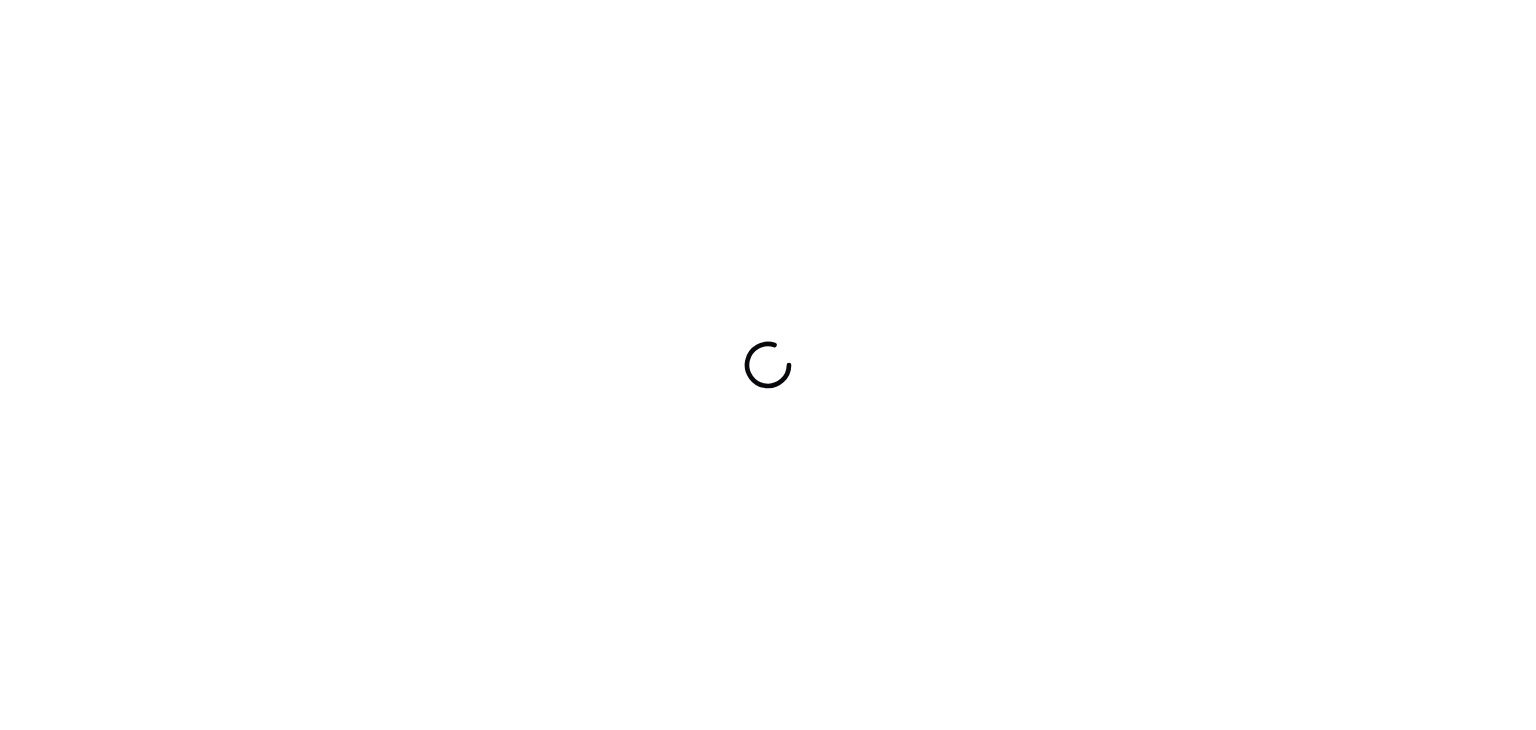 scroll, scrollTop: 0, scrollLeft: 0, axis: both 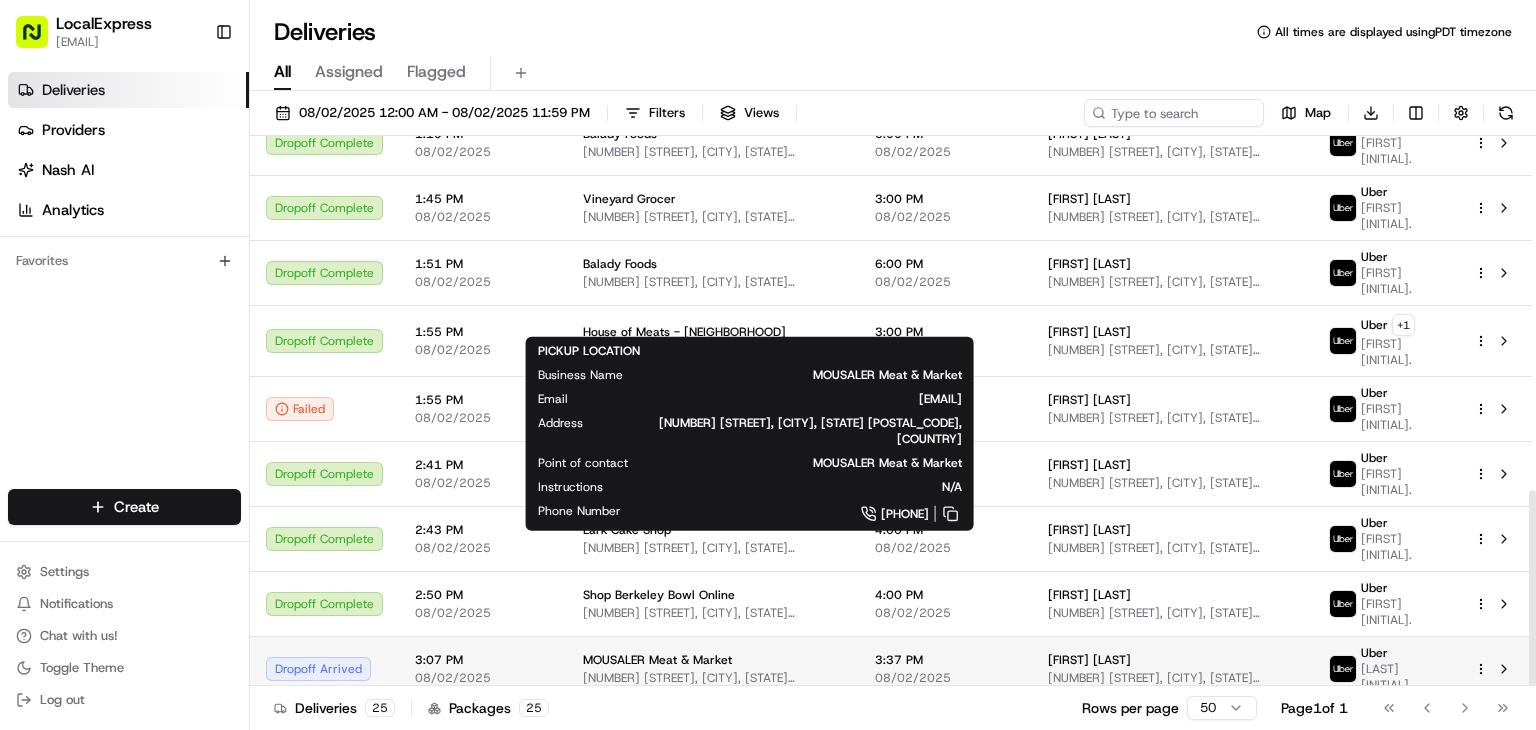 click on "[NUMBER] [STREET], [CITY], [STATE] [POSTAL_CODE], [COUNTRY]" at bounding box center [713, 678] 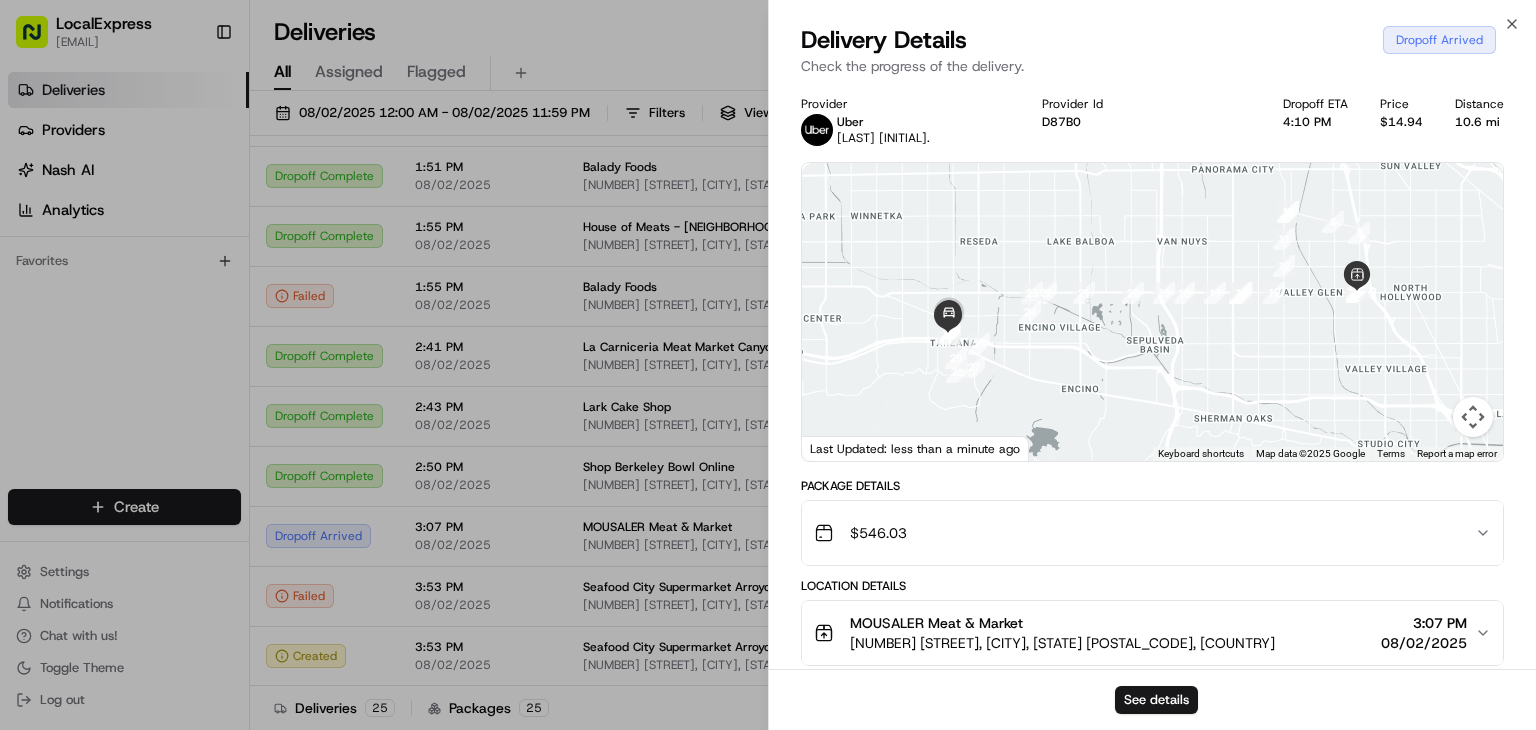 scroll, scrollTop: 990, scrollLeft: 0, axis: vertical 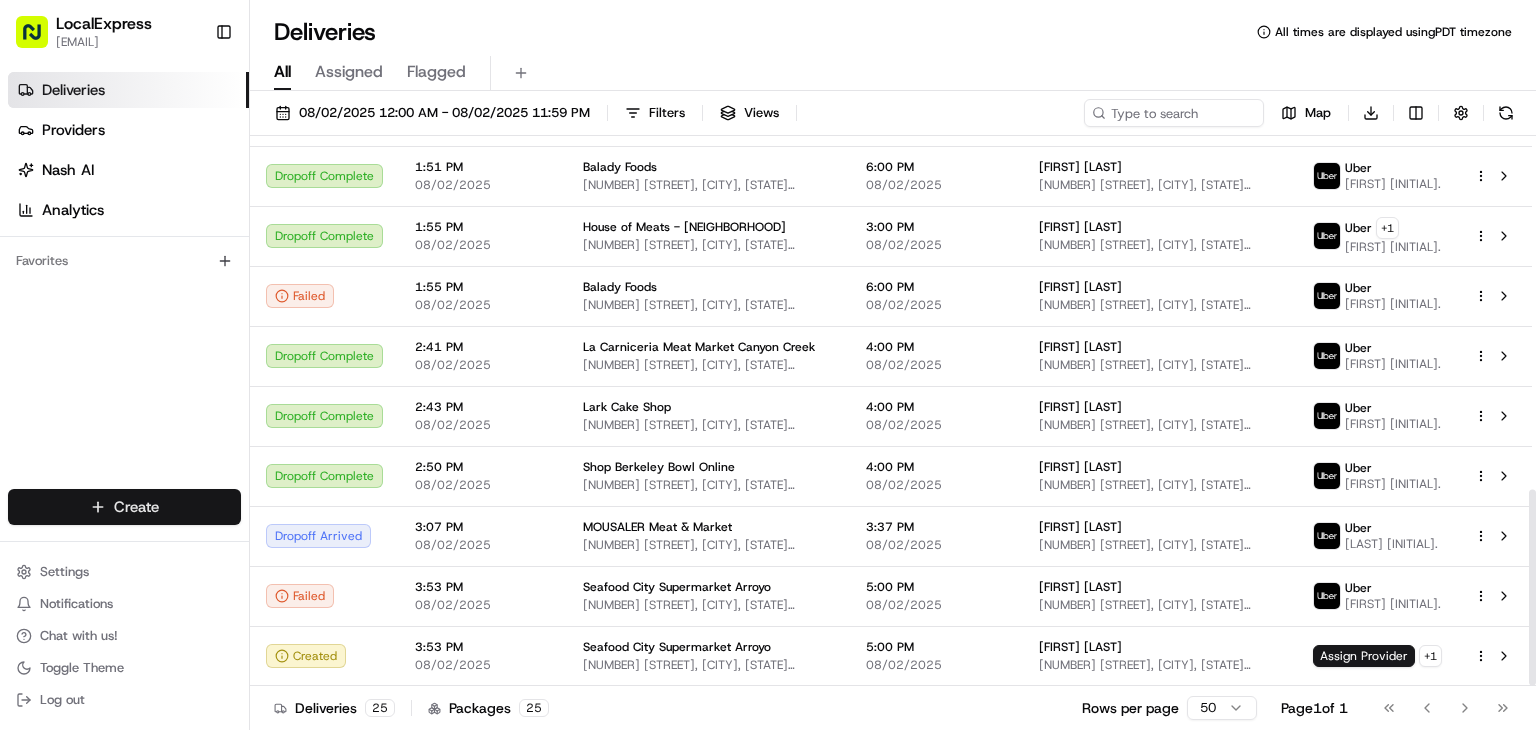 click on "All times are displayed using PDT timezone All Assigned Flagged [DATE] [TIME] - [DATE] [TIME] Filters Views Map Download Status Original Pickup Time Pickup Location Original Dropoff Time Dropoff Location Provider Action Created [TIME] [DATE] [FIRST] [LAST] [NUMBER] [STREET], [CITY], [STATE] [POSTAL_CODE], [COUNTRY] [TIME] [DATE] [FIRST] [LAST] [NUMBER] [STREET], [CITY], [STATE] [POSTAL_CODE], [COUNTRY] Assign Provider Dropoff Complete [TIME] [DATE] [FIRST] [LAST] [NUMBER] [STREET], [CITY], [STATE] [POSTAL_CODE], [COUNTRY] [TIME] [DATE] [FIRST] [LAST] +" at bounding box center (768, 365) 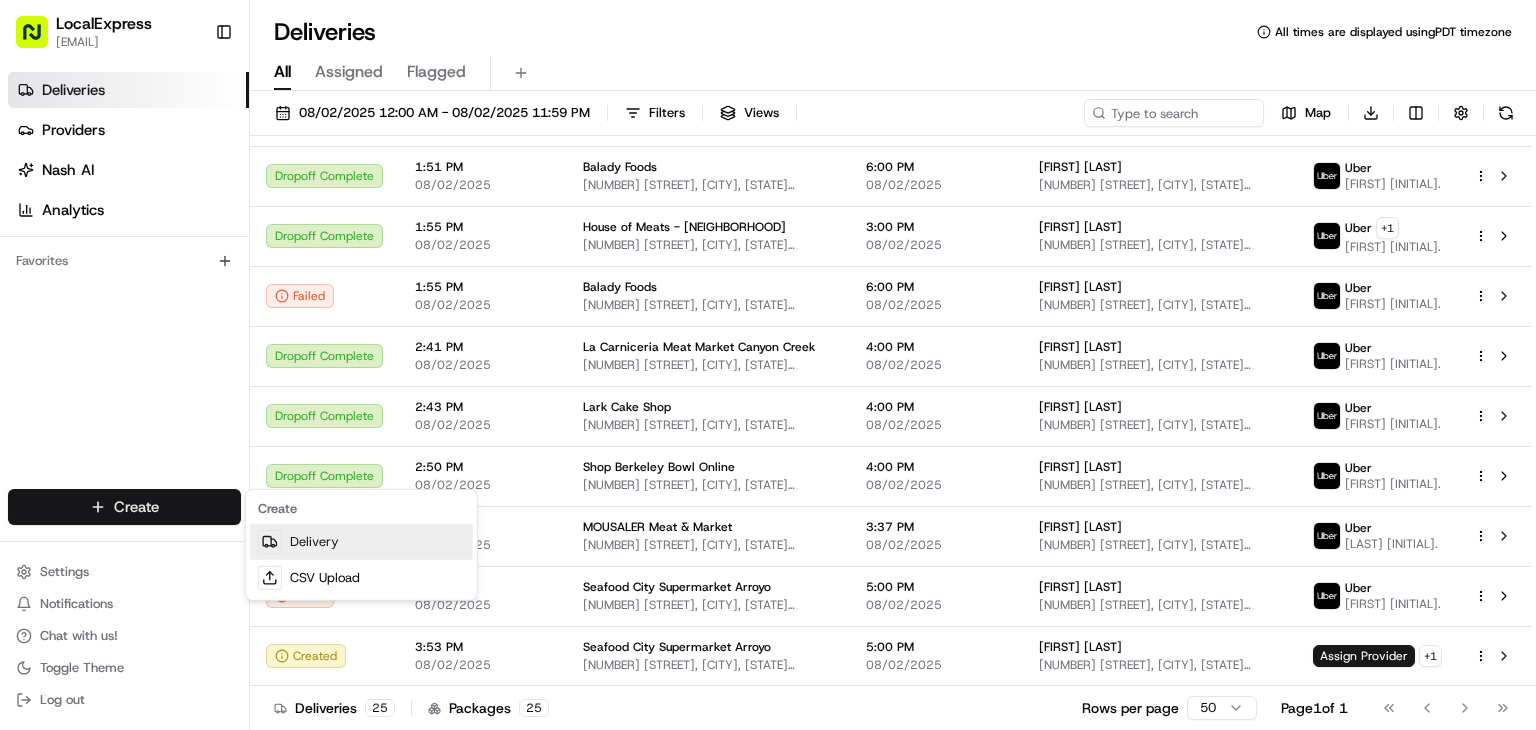 click 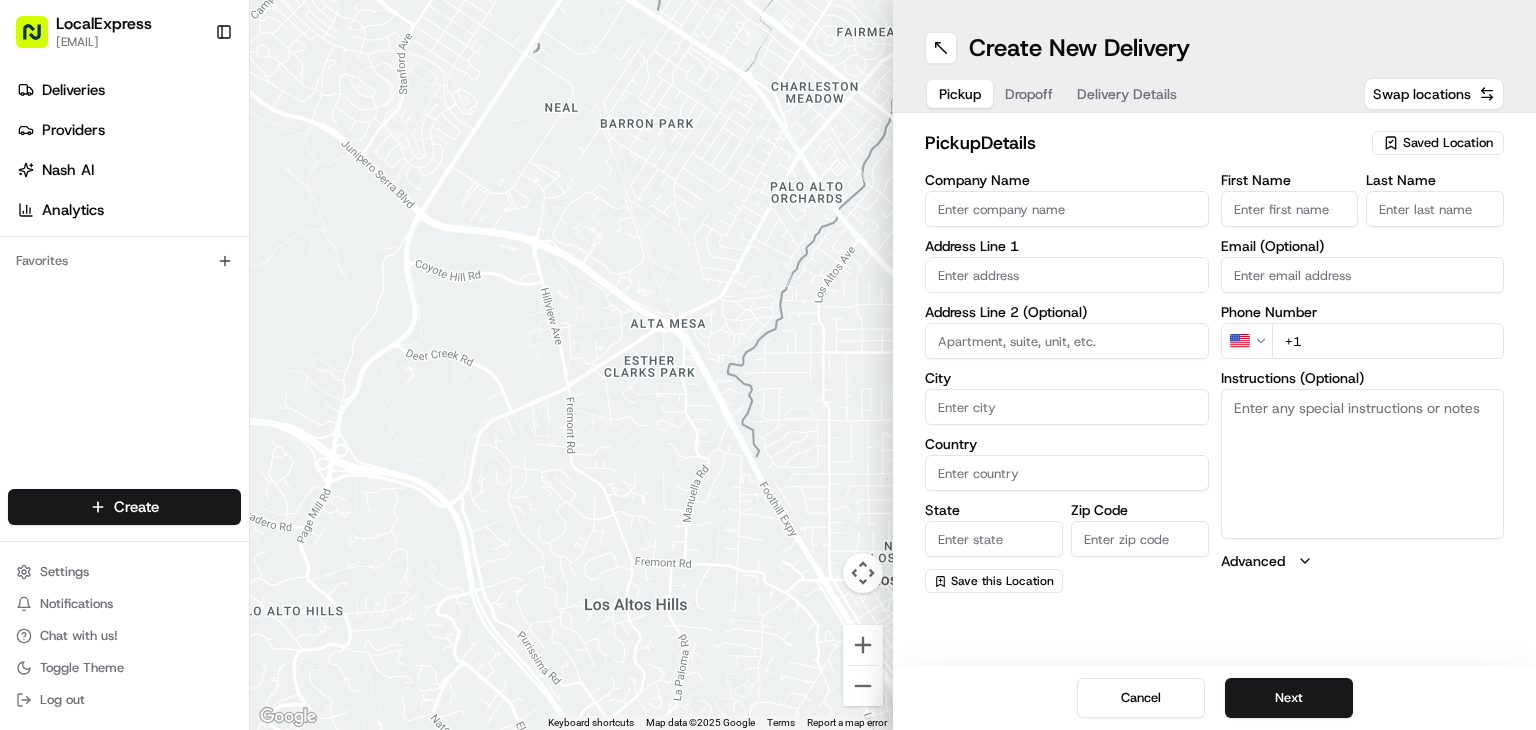 click on "Saved Location" at bounding box center (1448, 143) 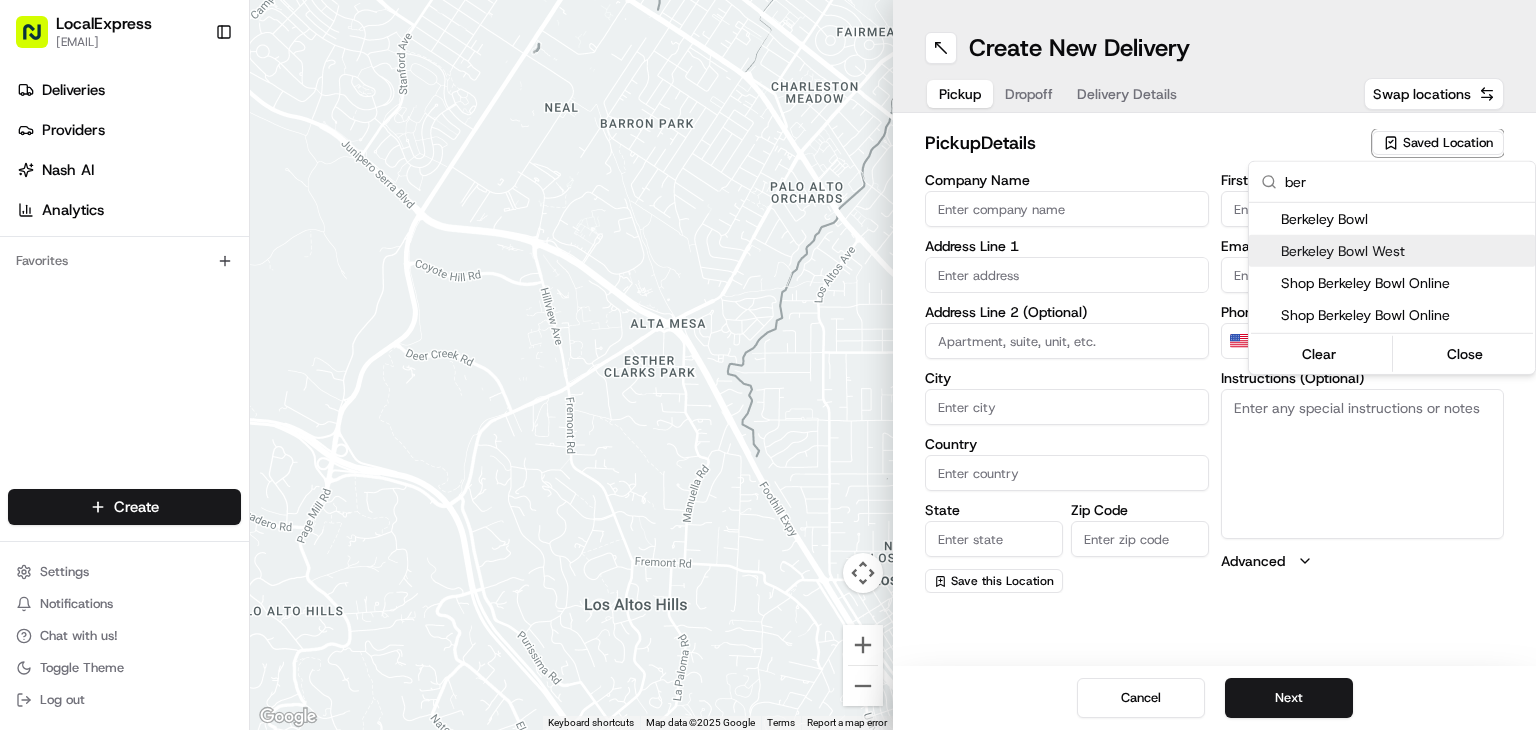 type on "ber" 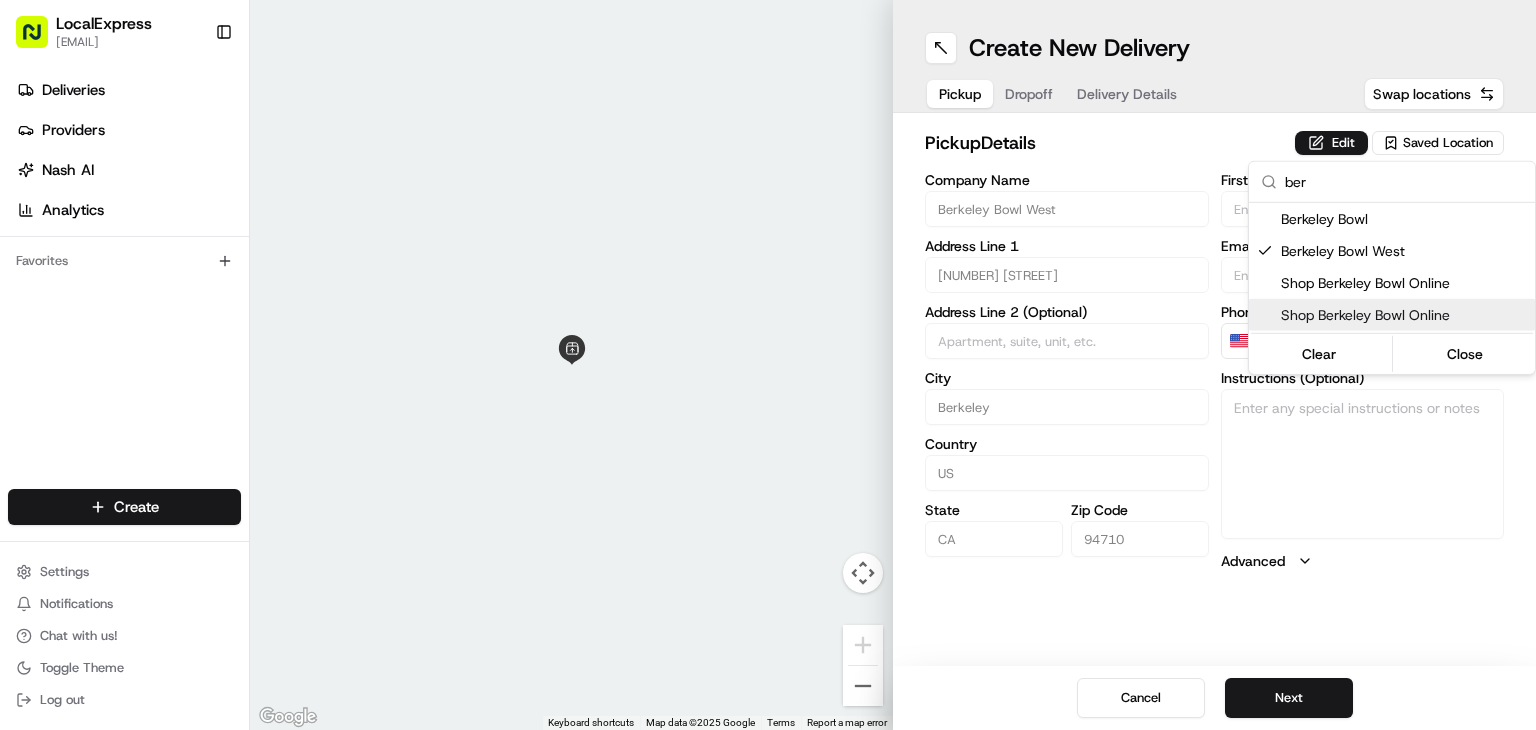 click on "Create New Delivery Pickup Dropoff Delivery Details Swap locations pickup Details Edit Saved Location Company Name [COMPANY] Address Line 1 [NUMBER] [STREET] Address Line 2 (Optional) City [CITY] Country [COUNTRY] State [STATE] Zip Code [POSTAL_CODE]" at bounding box center [768, 365] 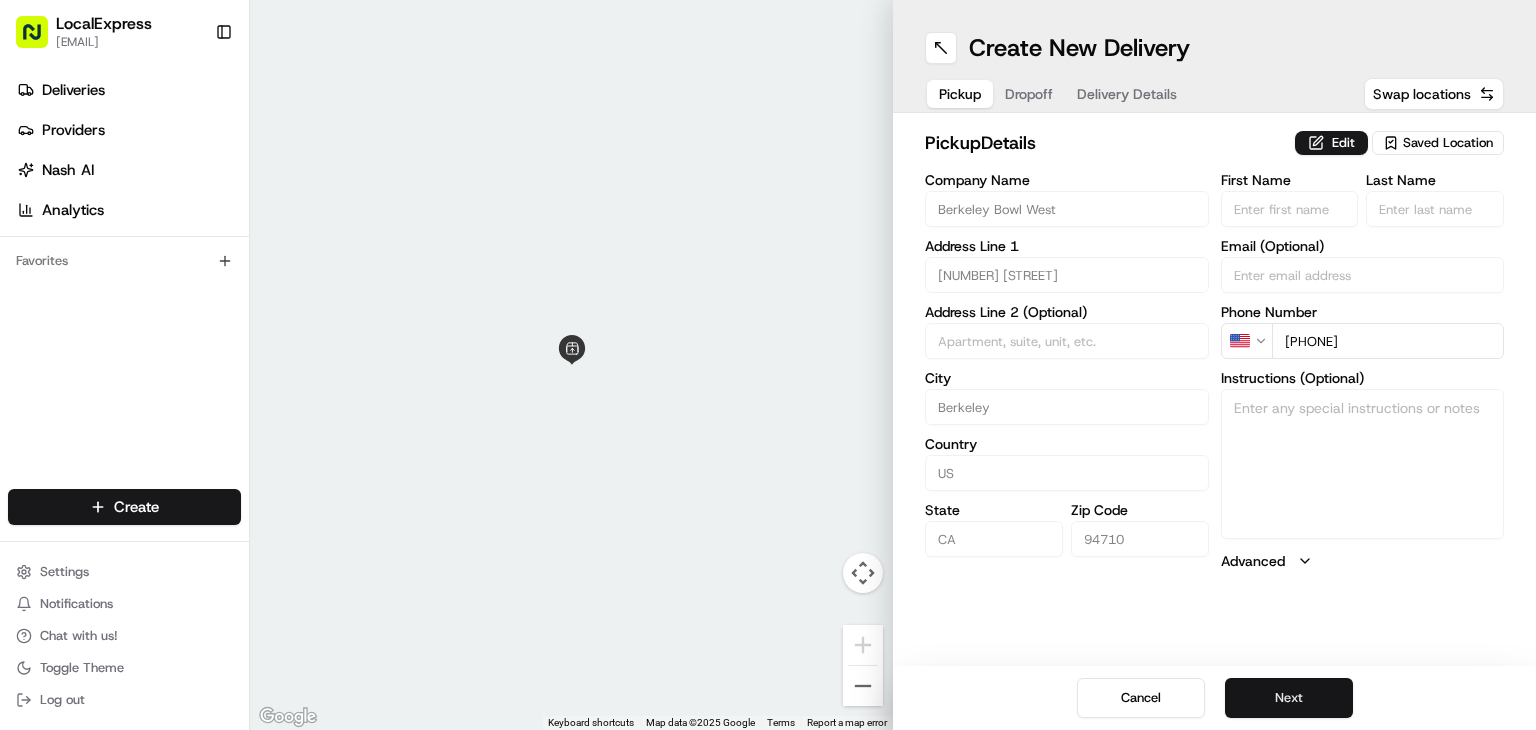 click on "Next" at bounding box center [1289, 698] 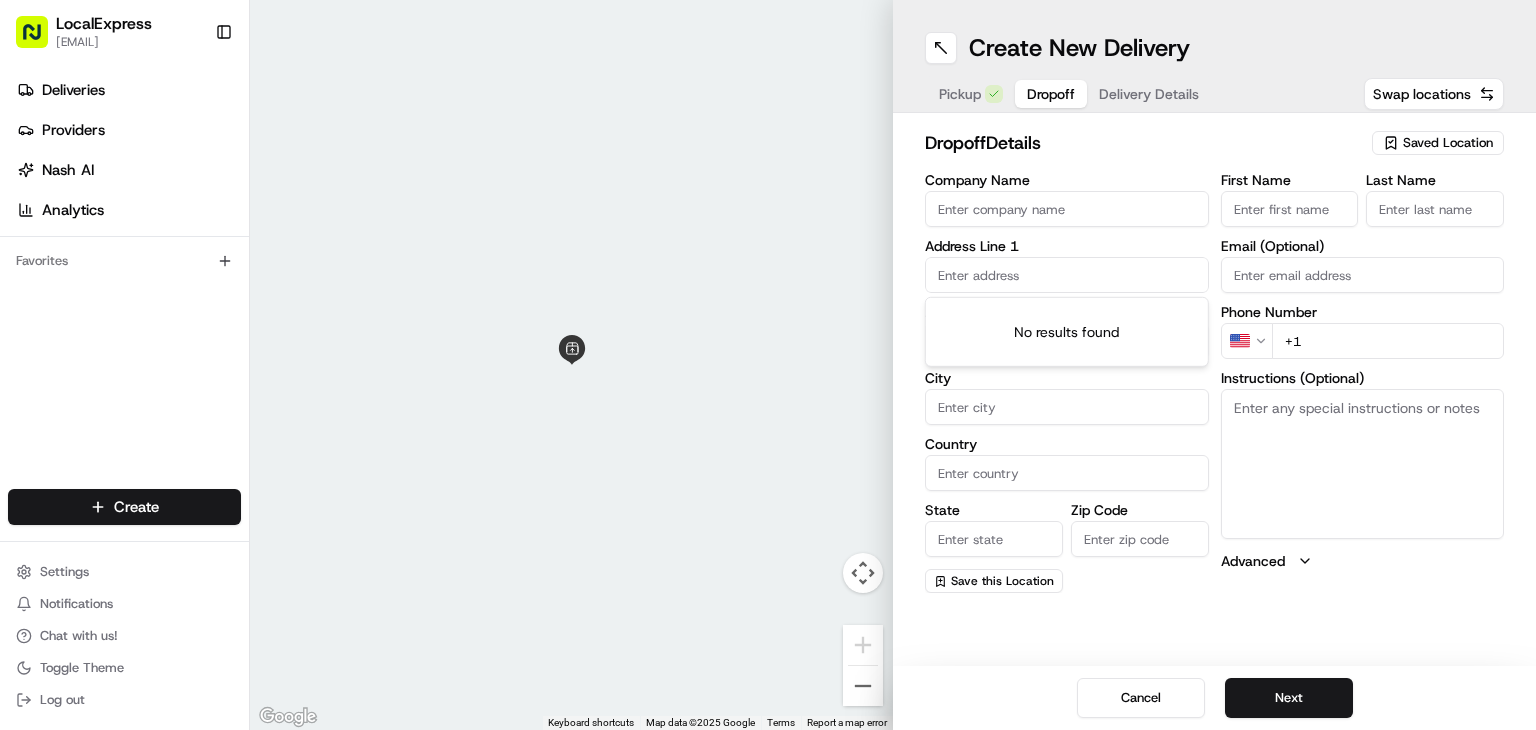 click at bounding box center (1067, 275) 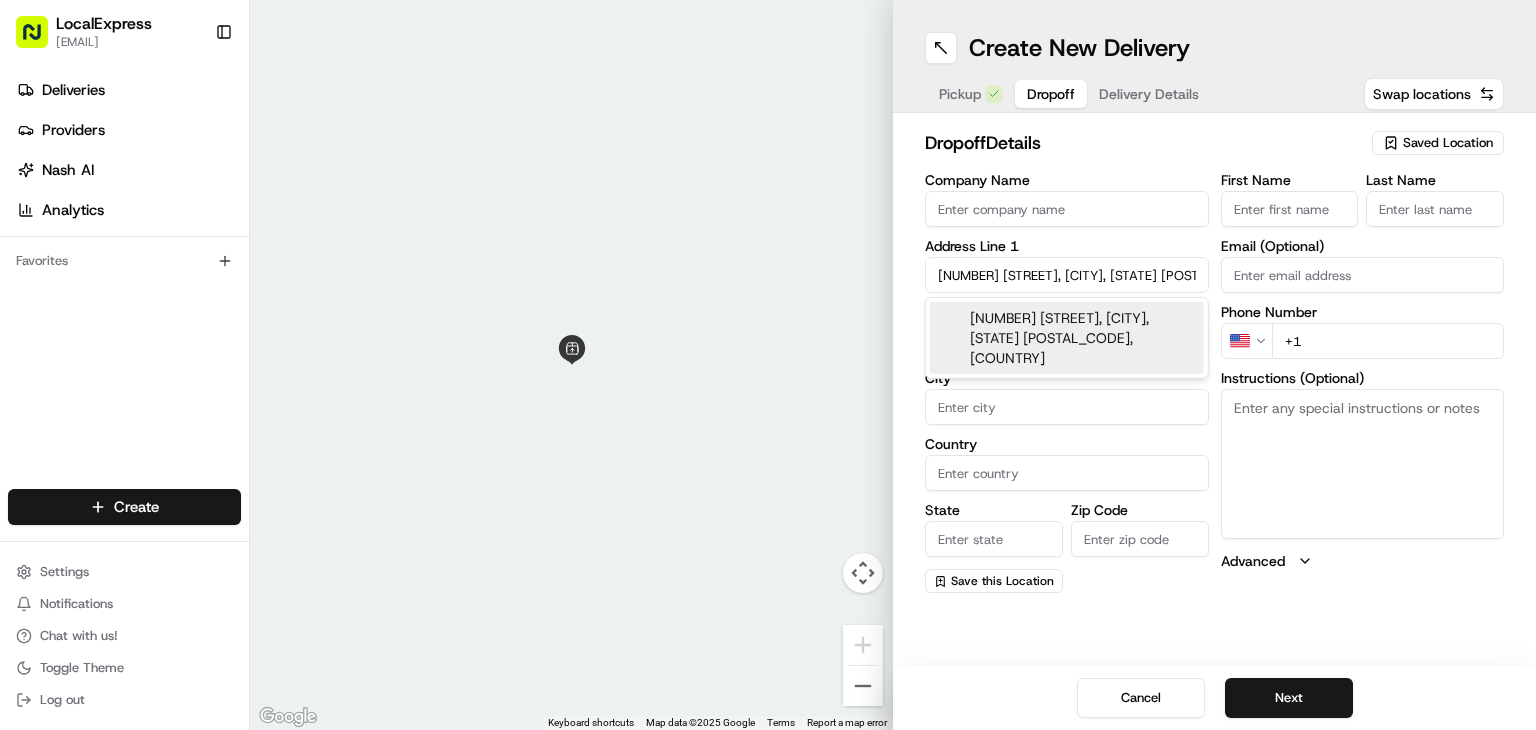 click on "[NUMBER] [STREET], [CITY], [STATE] [POSTAL_CODE], [COUNTRY]" at bounding box center (1067, 338) 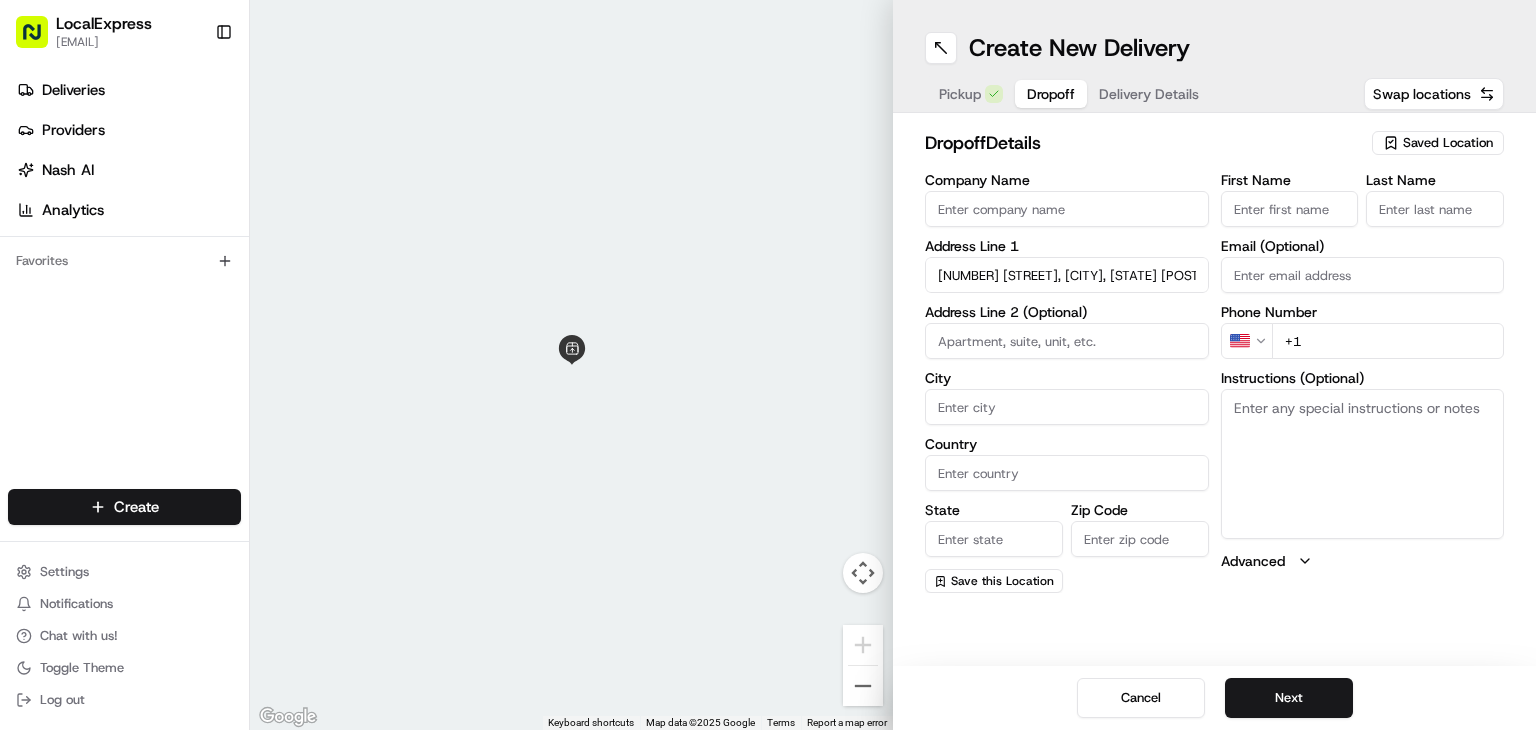 type on "[NUMBER] [STREET], [CITY], [STATE] [POSTAL_CODE], [COUNTRY]" 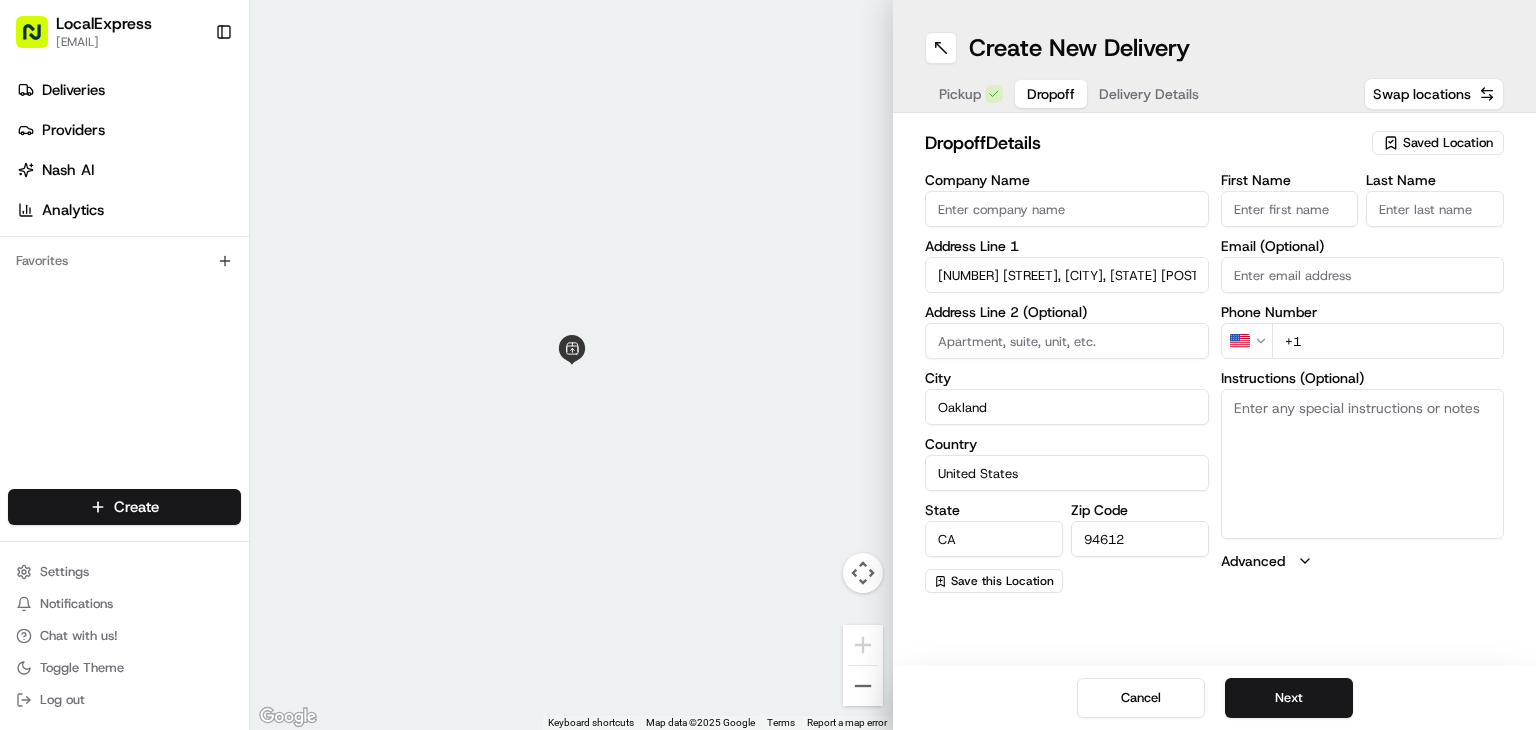 type on "[NUMBER] [STREET]" 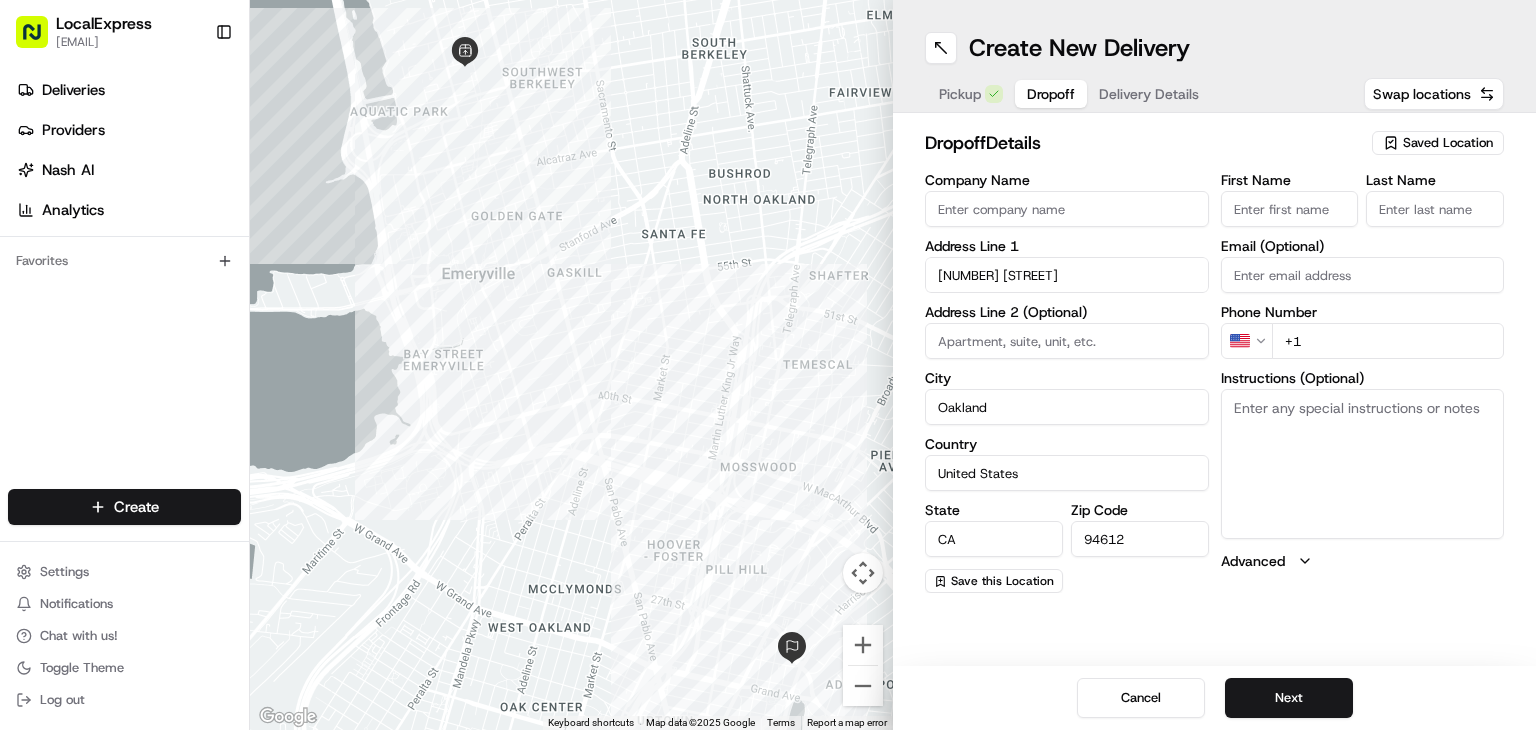 paste on "Apt 1628" 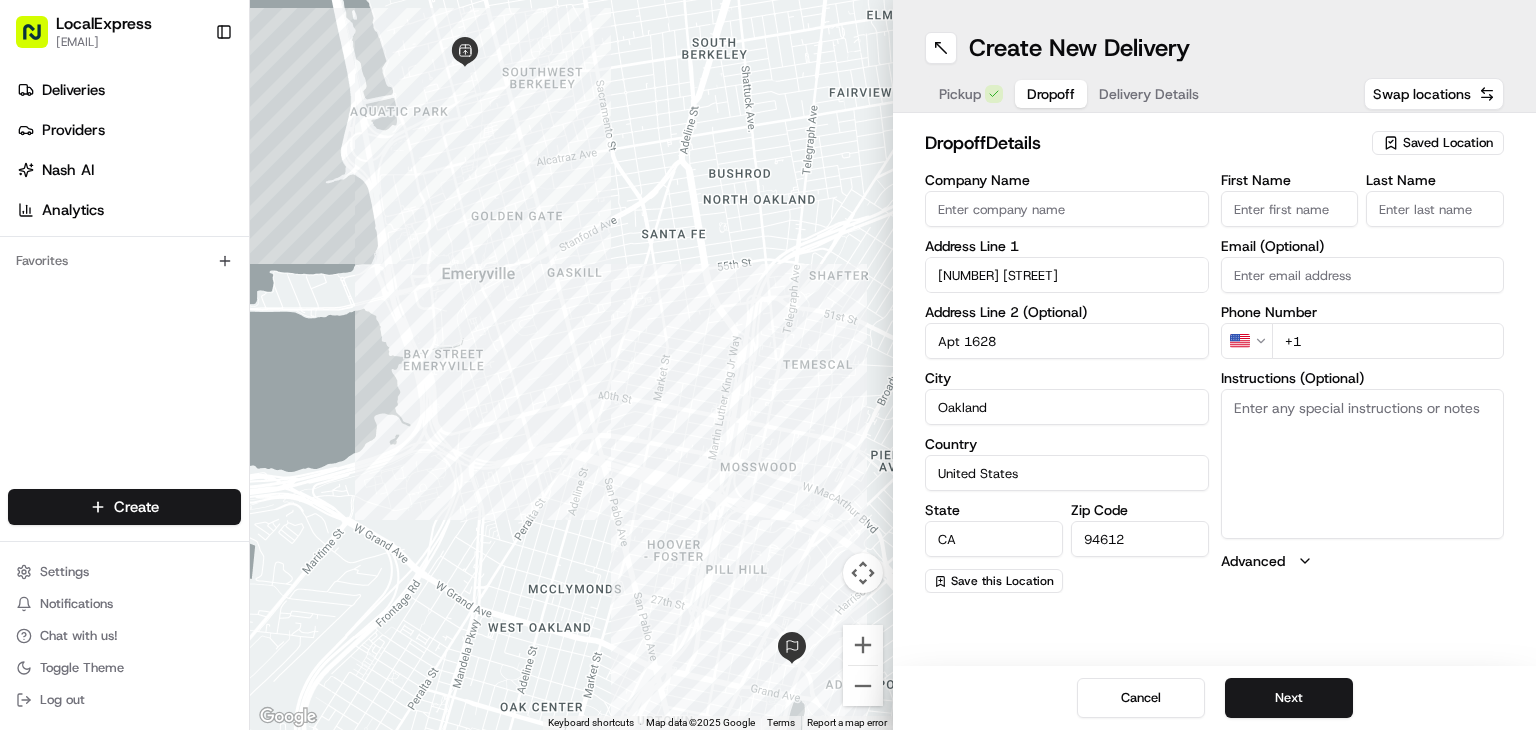 type on "Apt 1628" 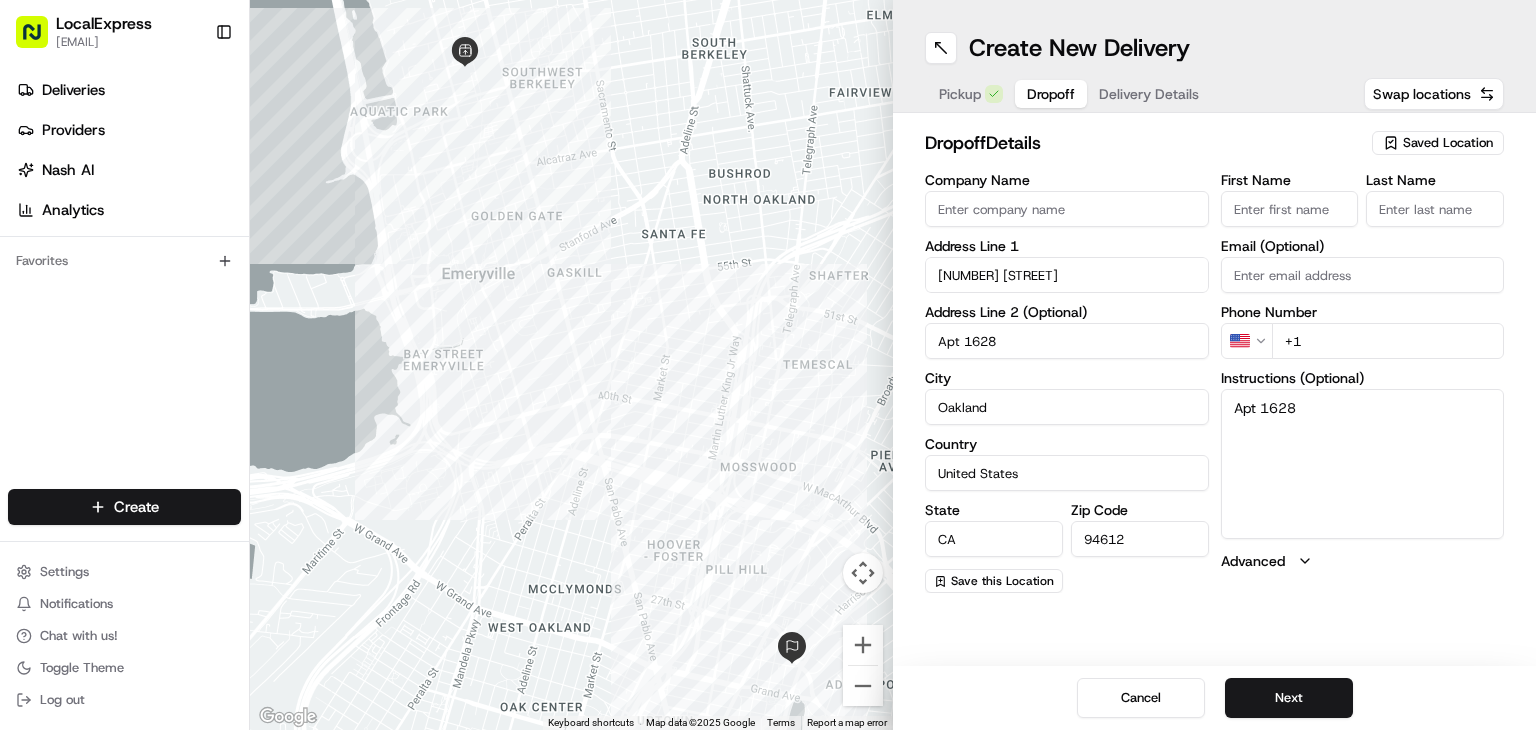 type on "Apt 1628" 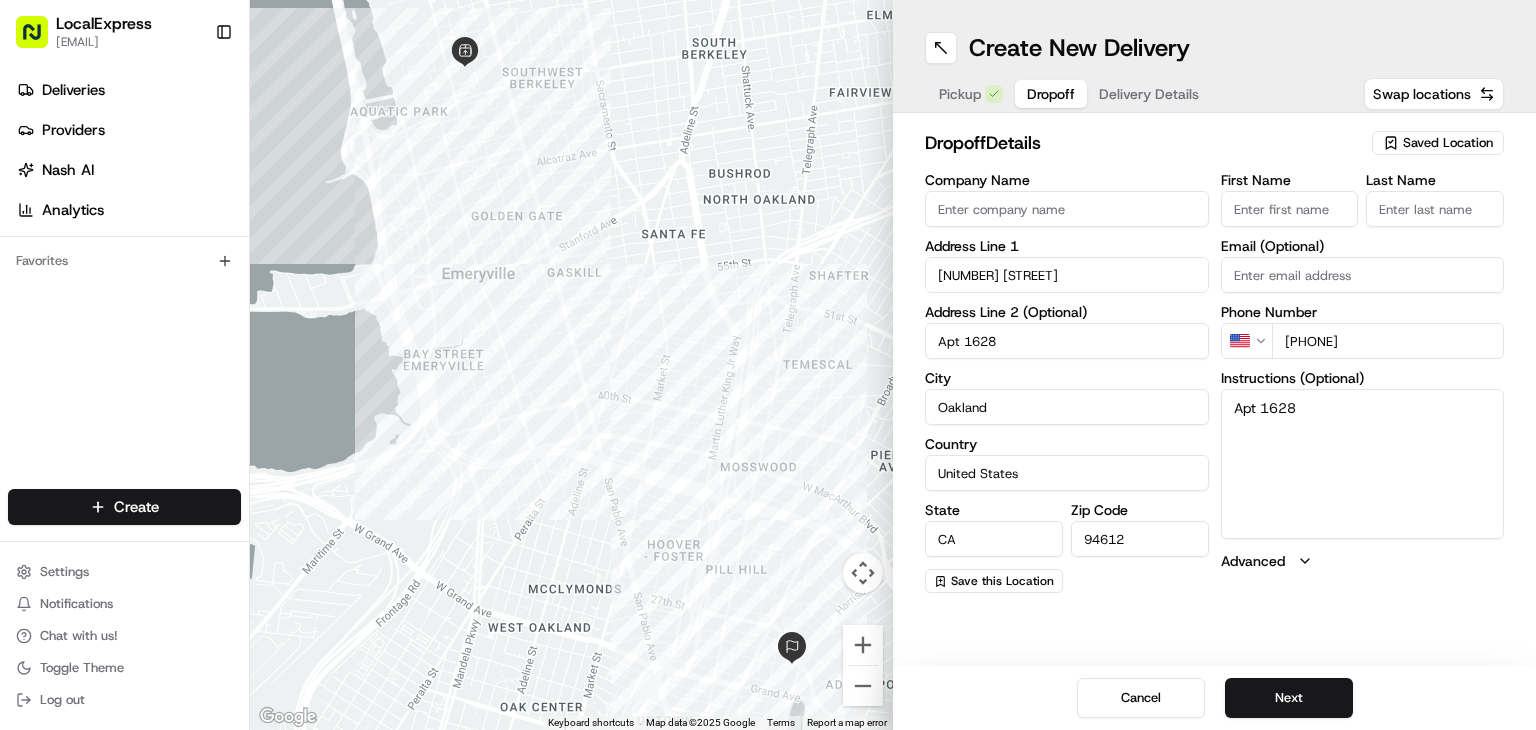 type on "[PHONE]" 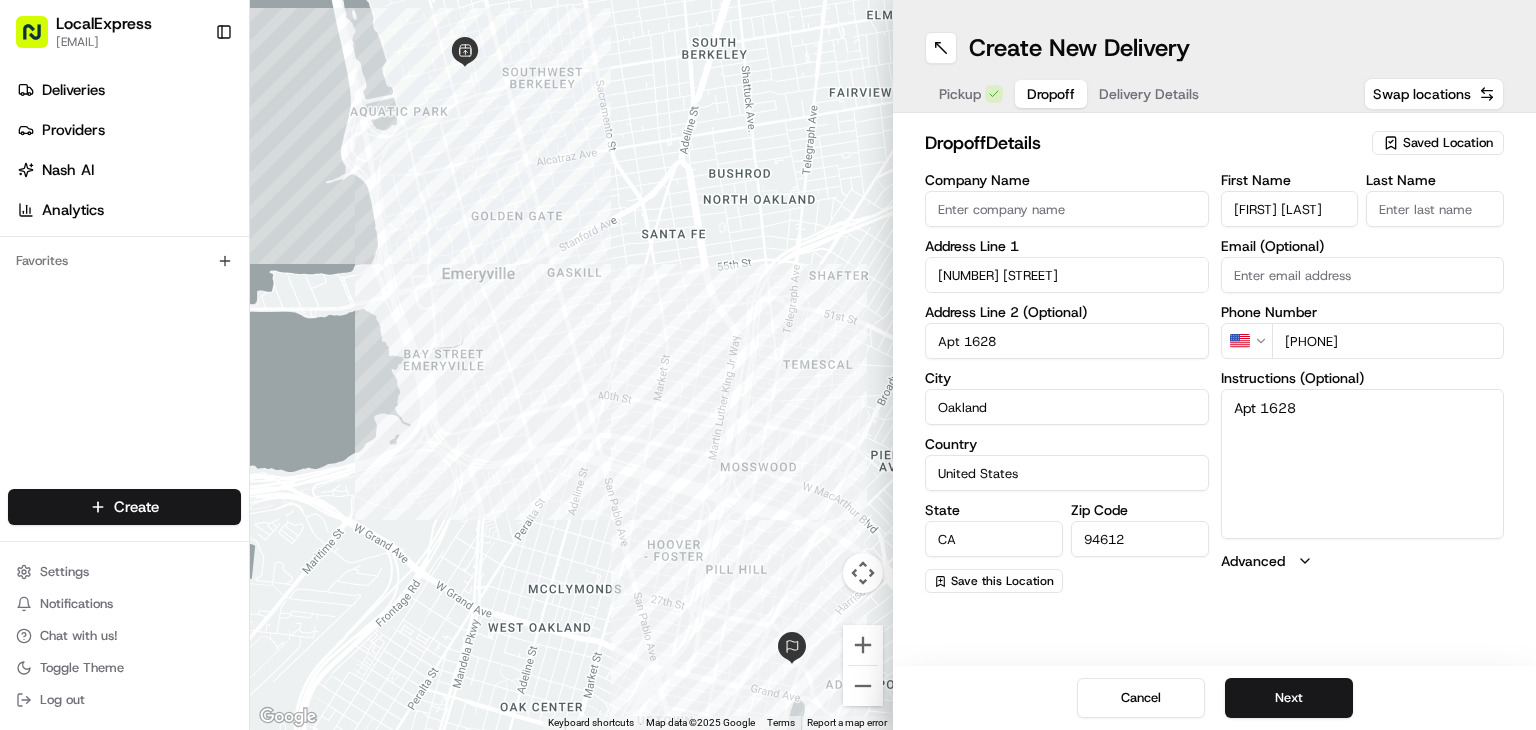 drag, startPoint x: 1274, startPoint y: 211, endPoint x: 1352, endPoint y: 206, distance: 78.160095 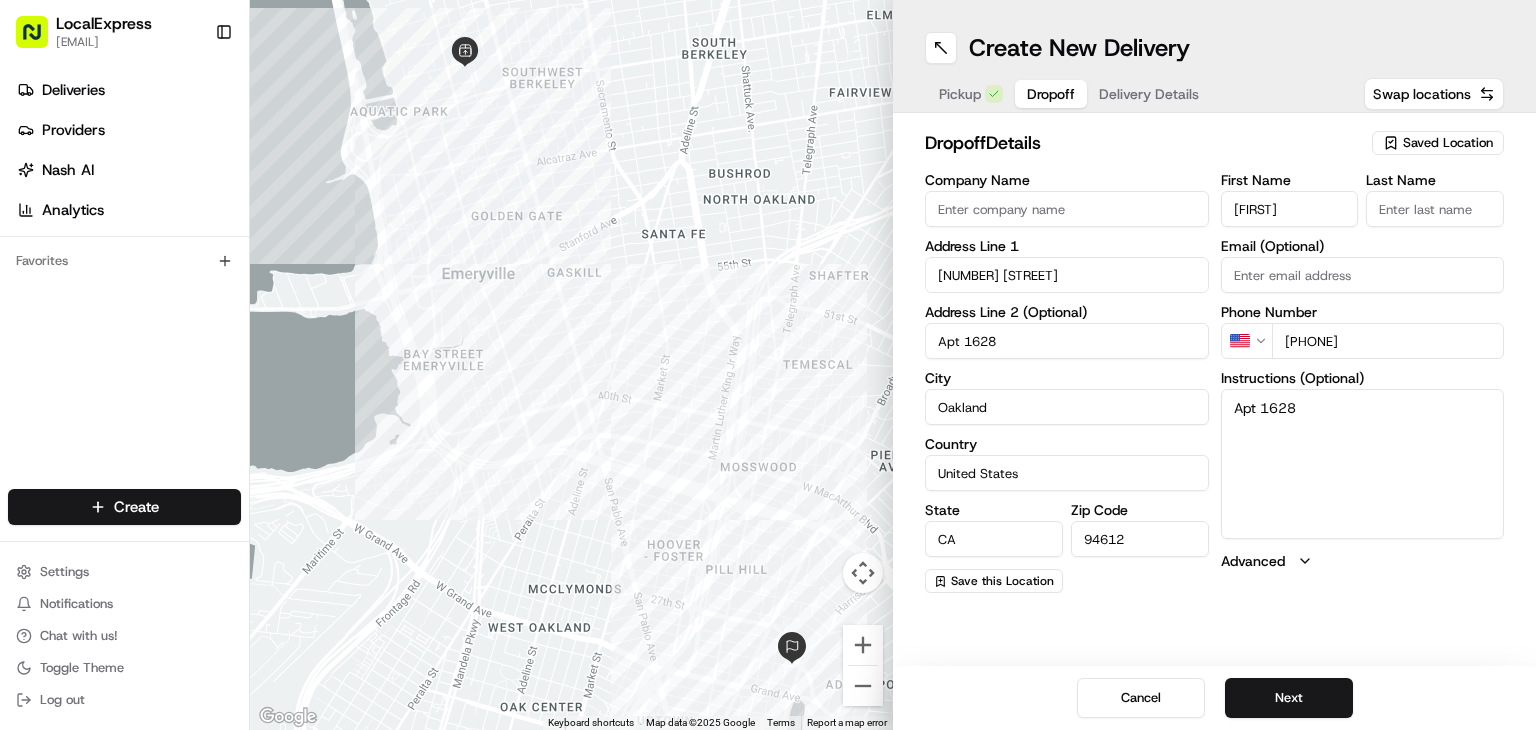 type on "[FIRST]" 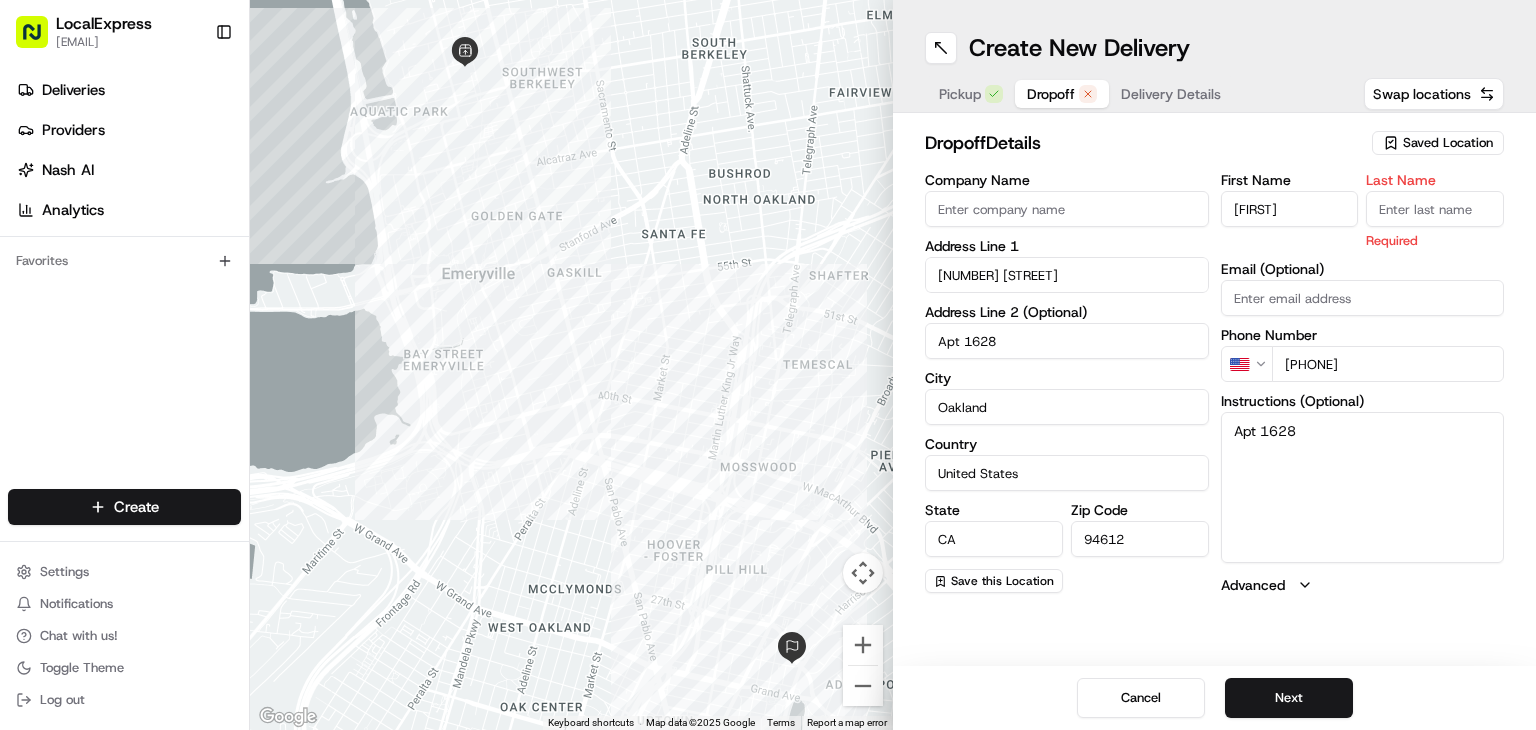 click on "Last Name" at bounding box center (1435, 209) 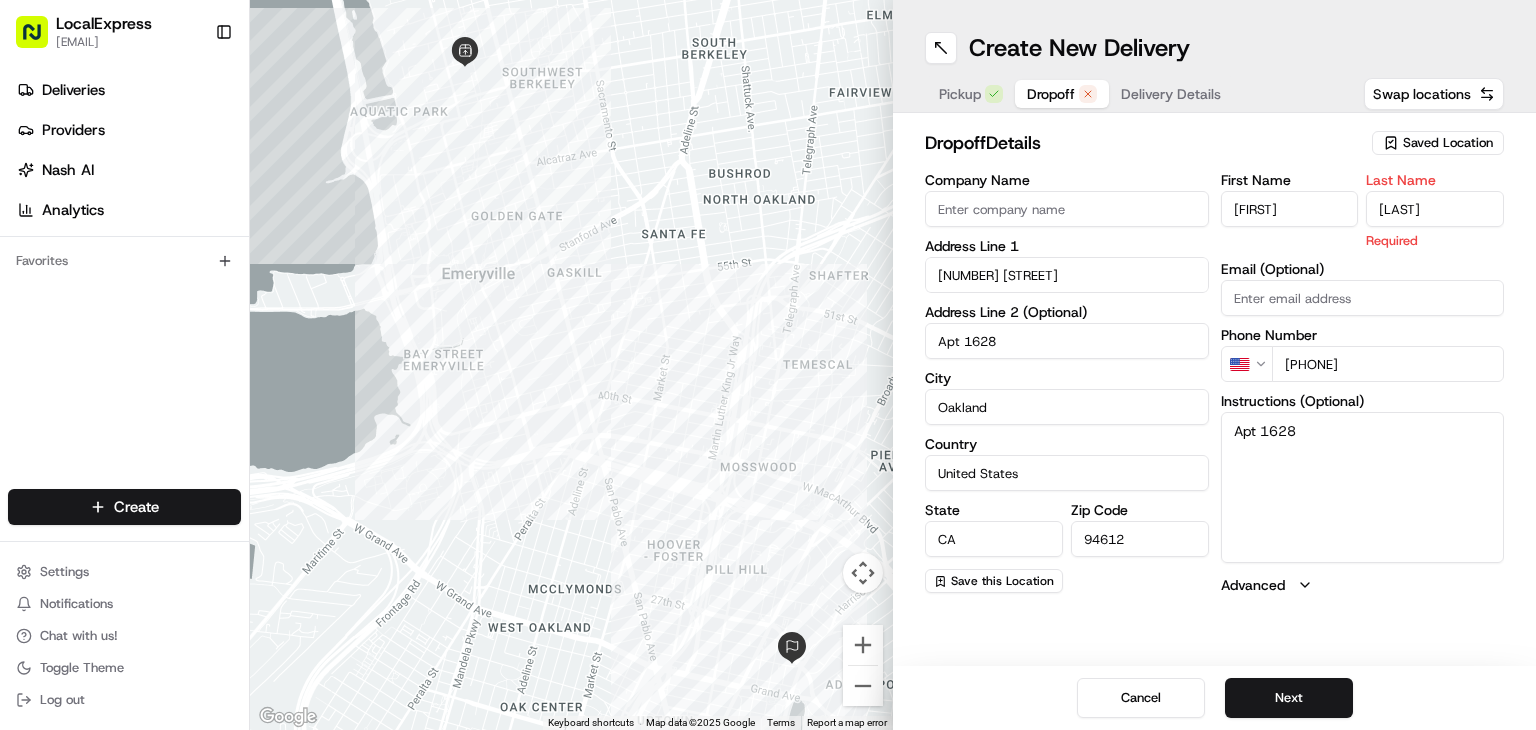 click on "[LAST]" at bounding box center [1435, 209] 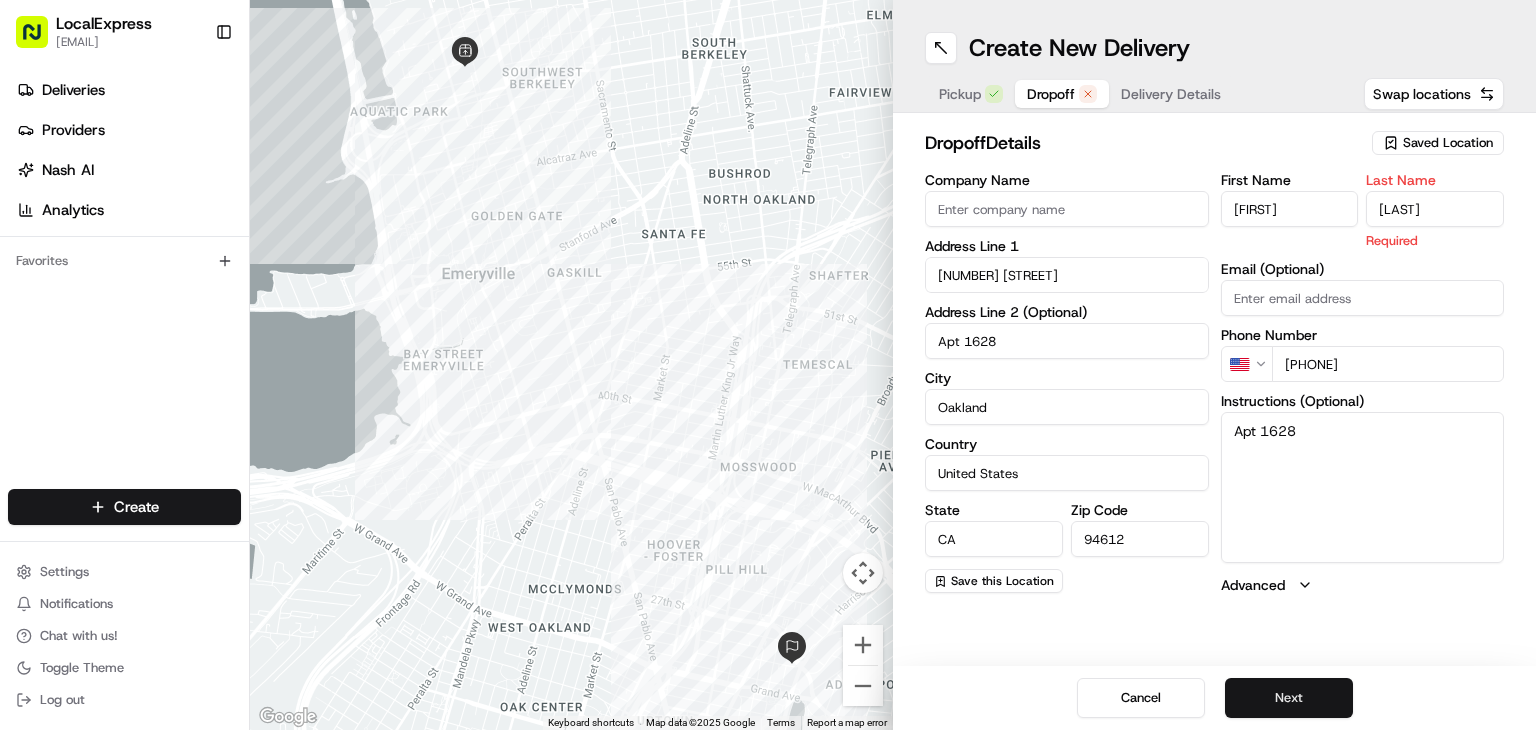 type on "[LAST]" 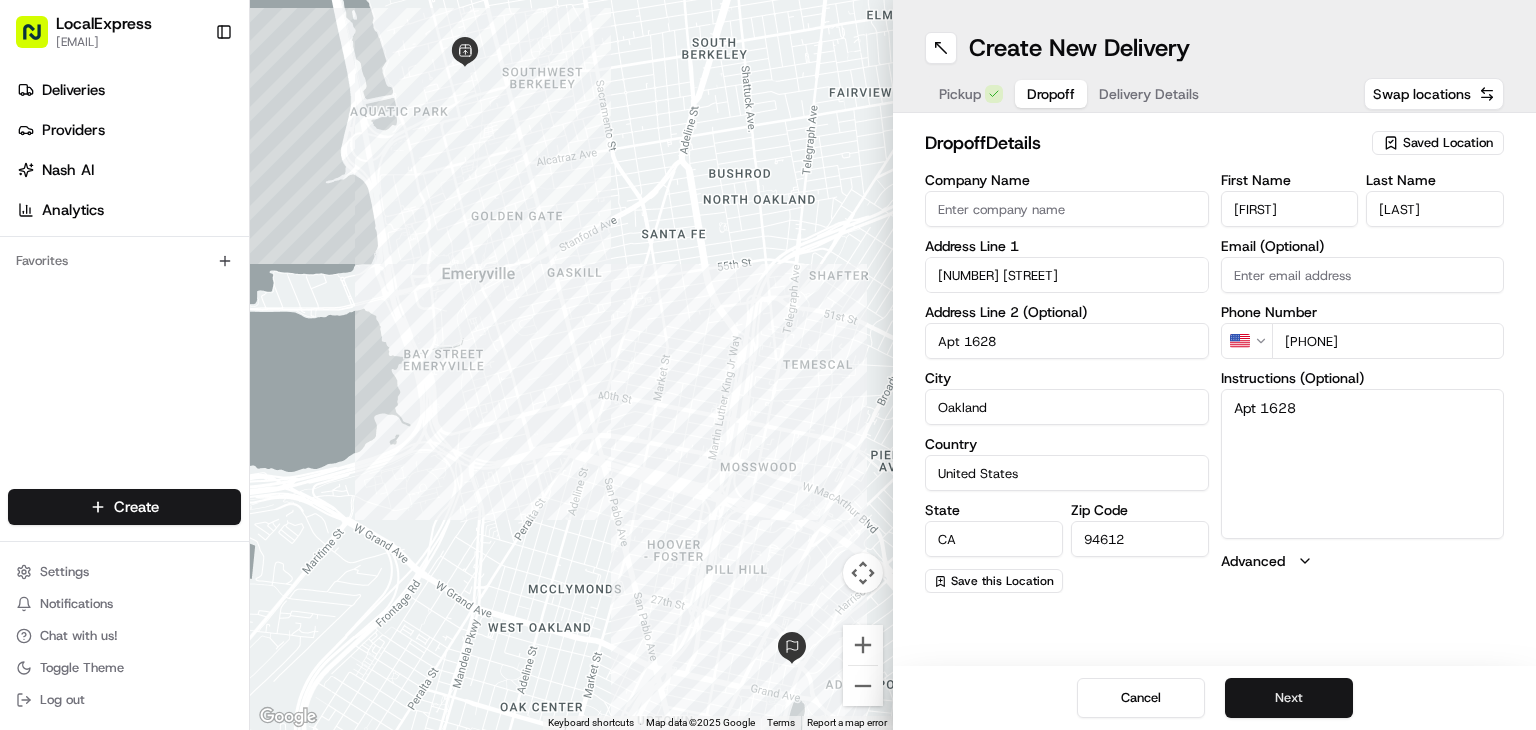 click on "Next" at bounding box center [1289, 698] 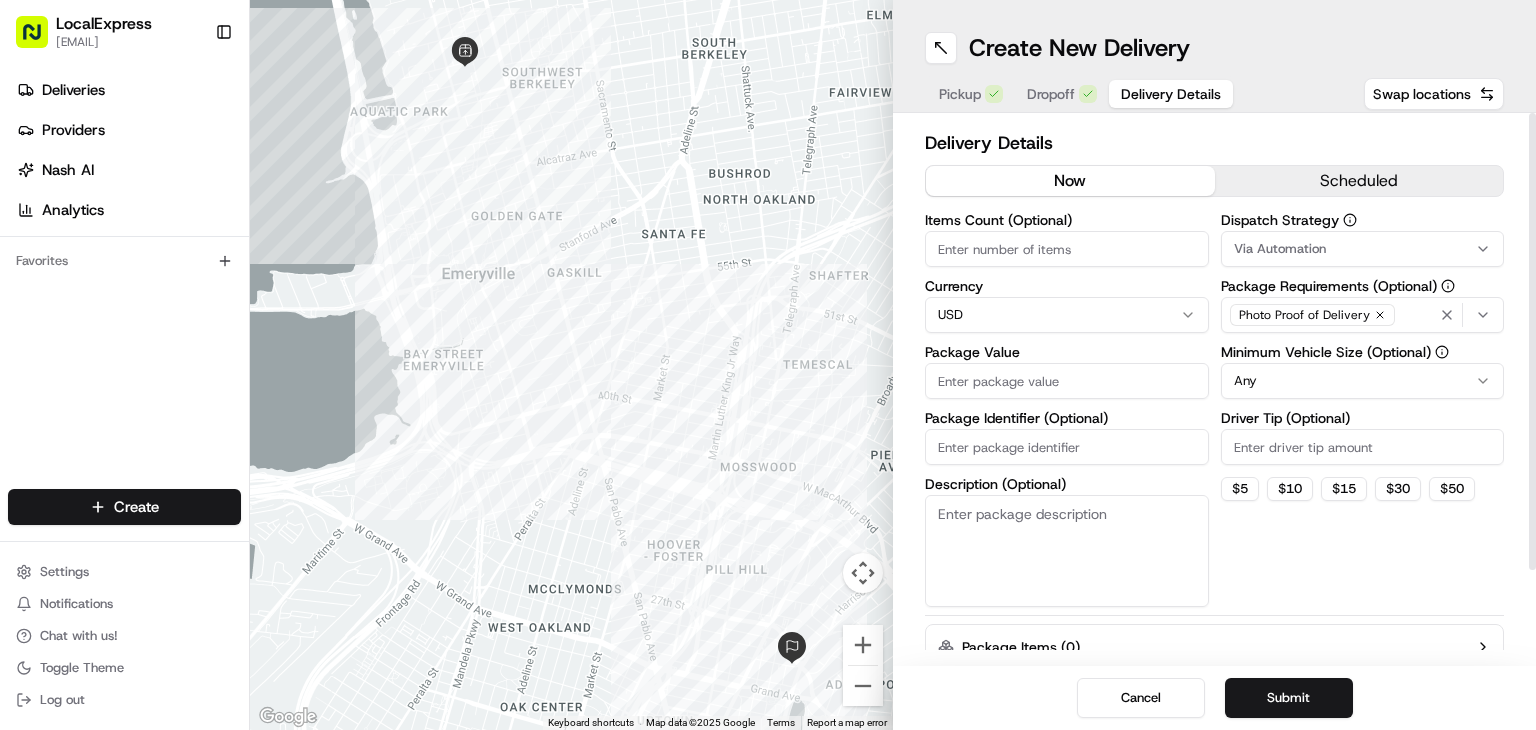 click on "Package Value" at bounding box center (1067, 381) 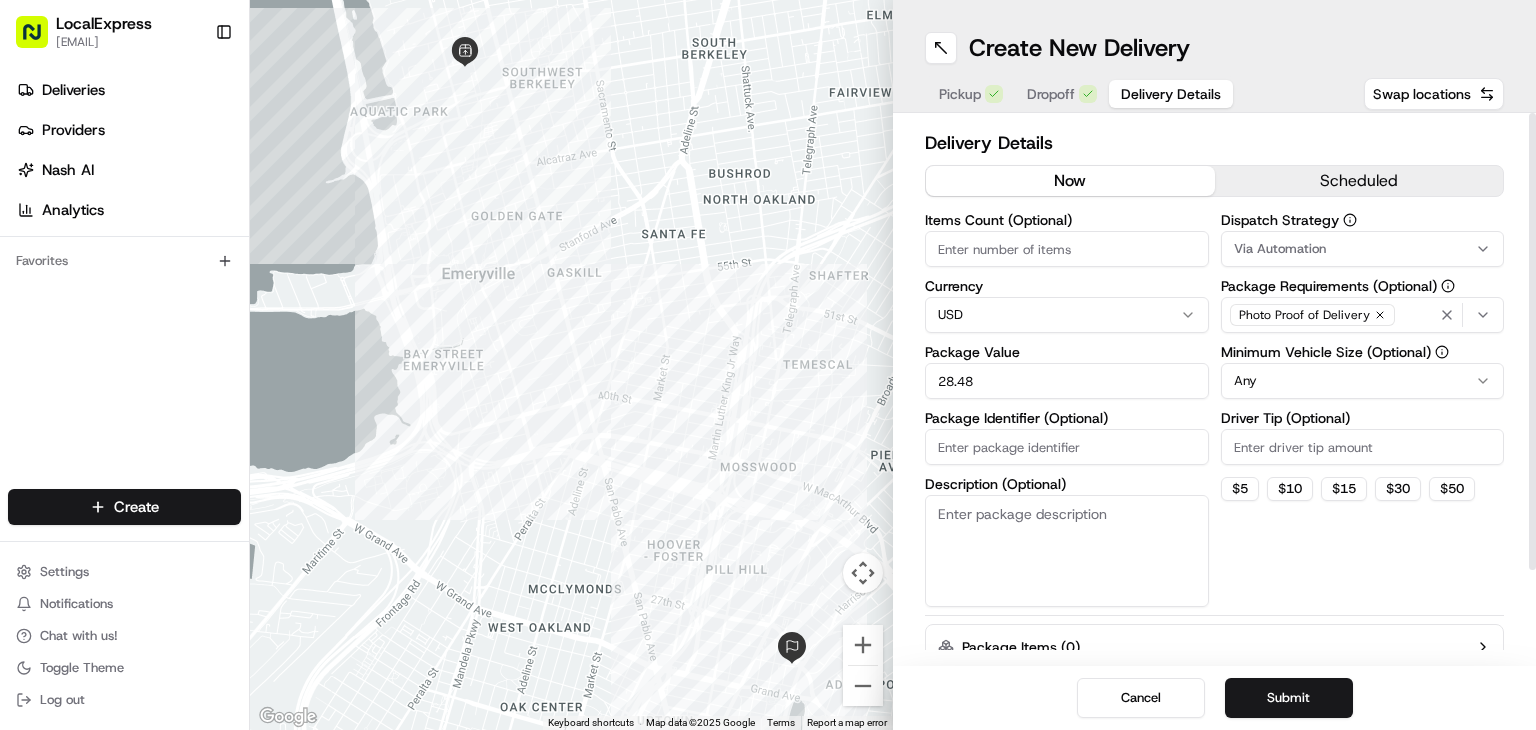 type on "28.48" 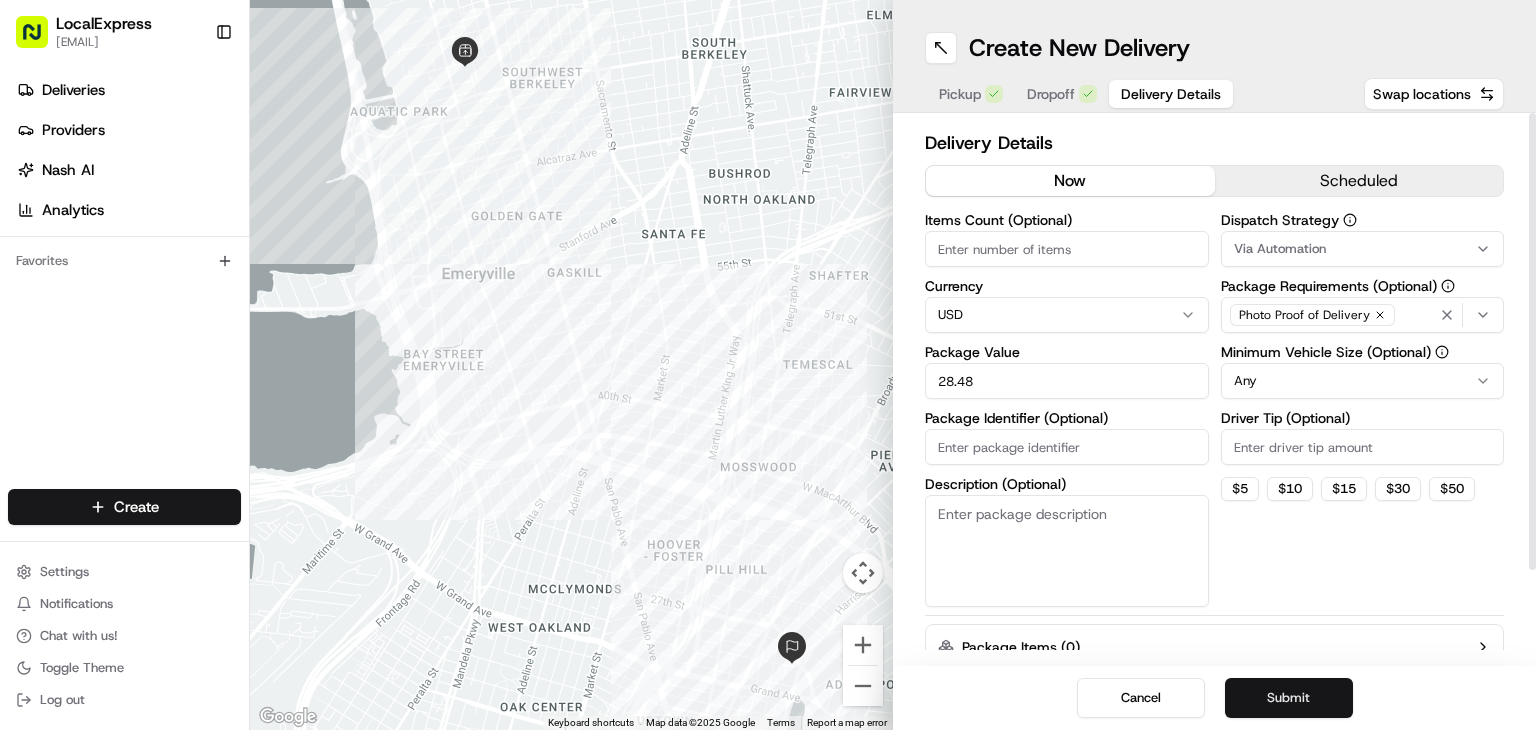 click on "Submit" at bounding box center [1289, 698] 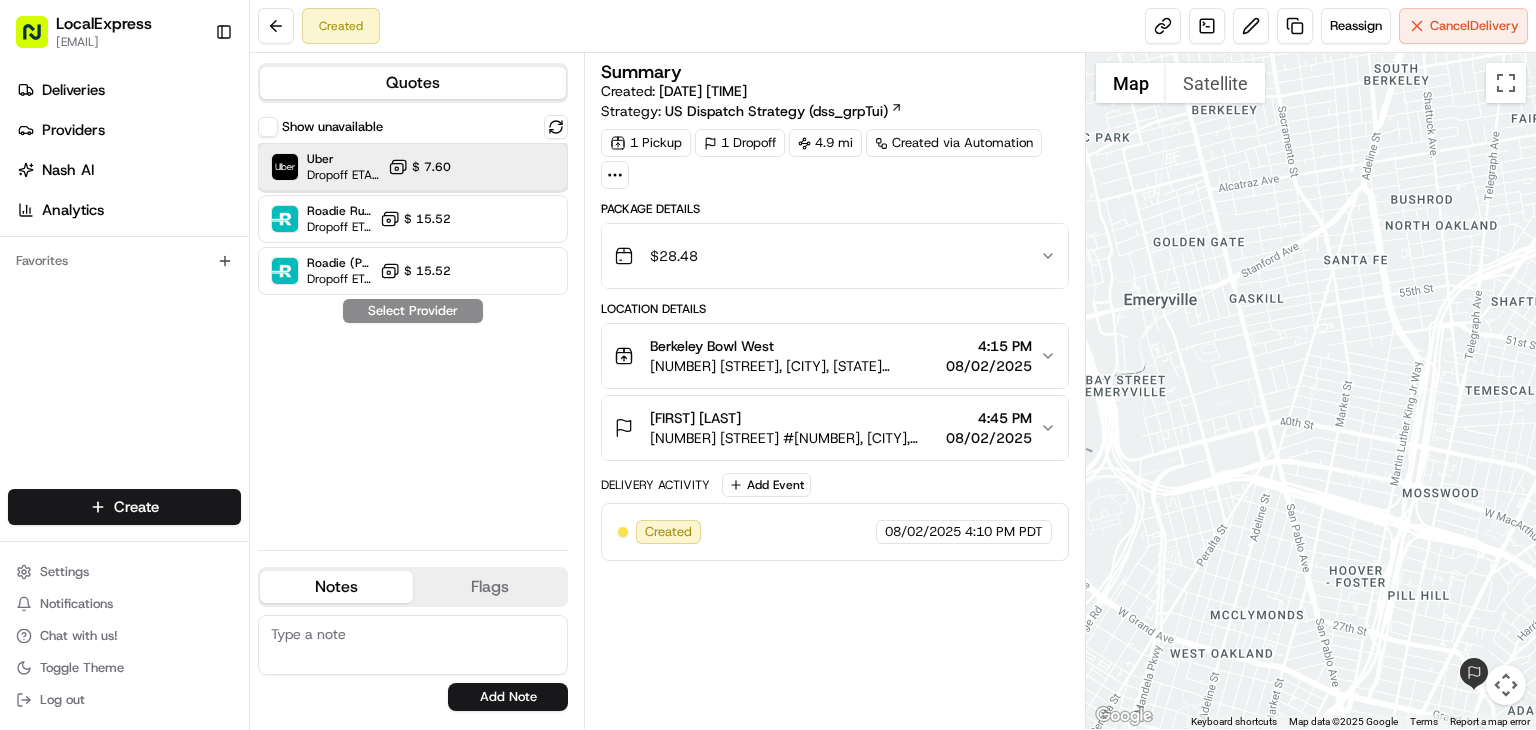 click at bounding box center [507, 167] 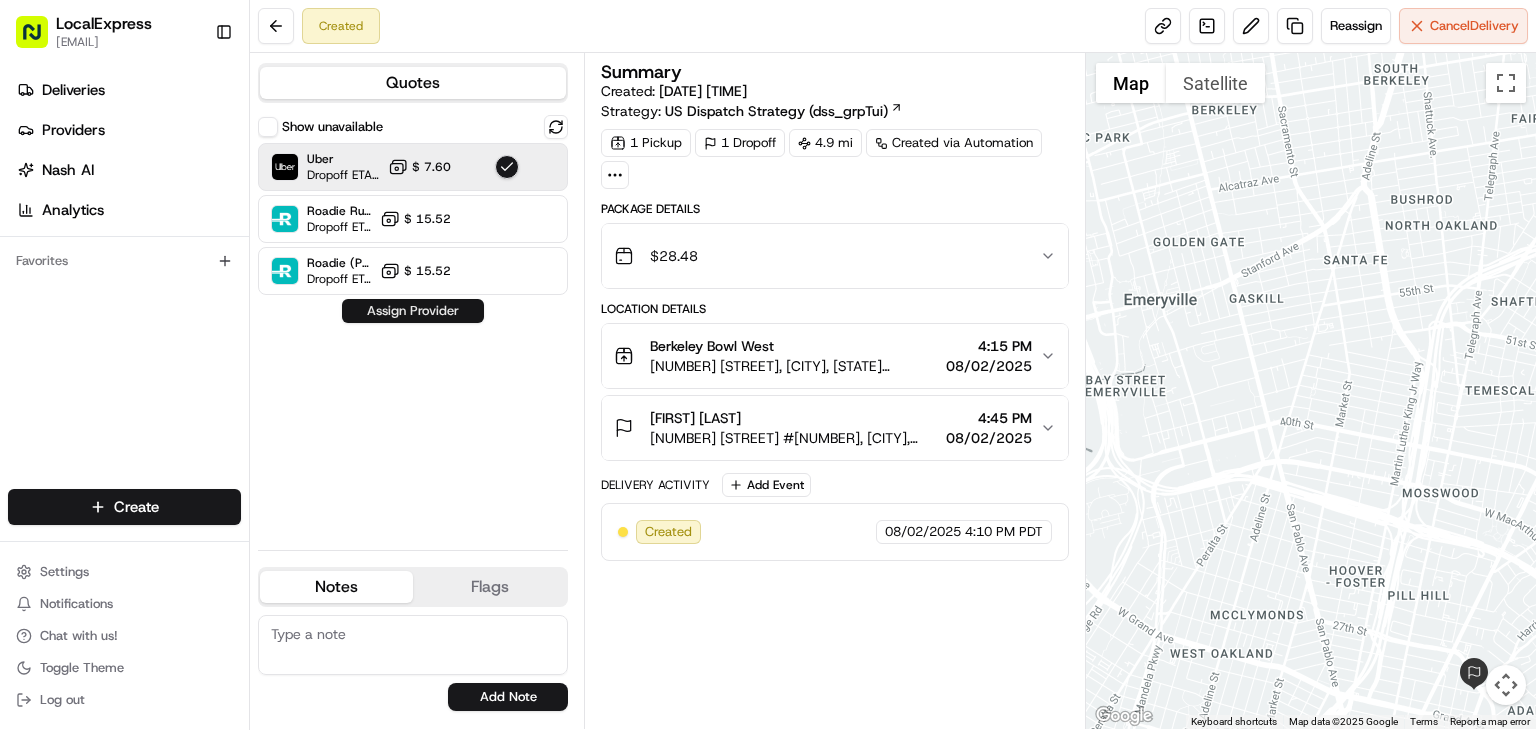 click on "Assign Provider" at bounding box center [413, 311] 